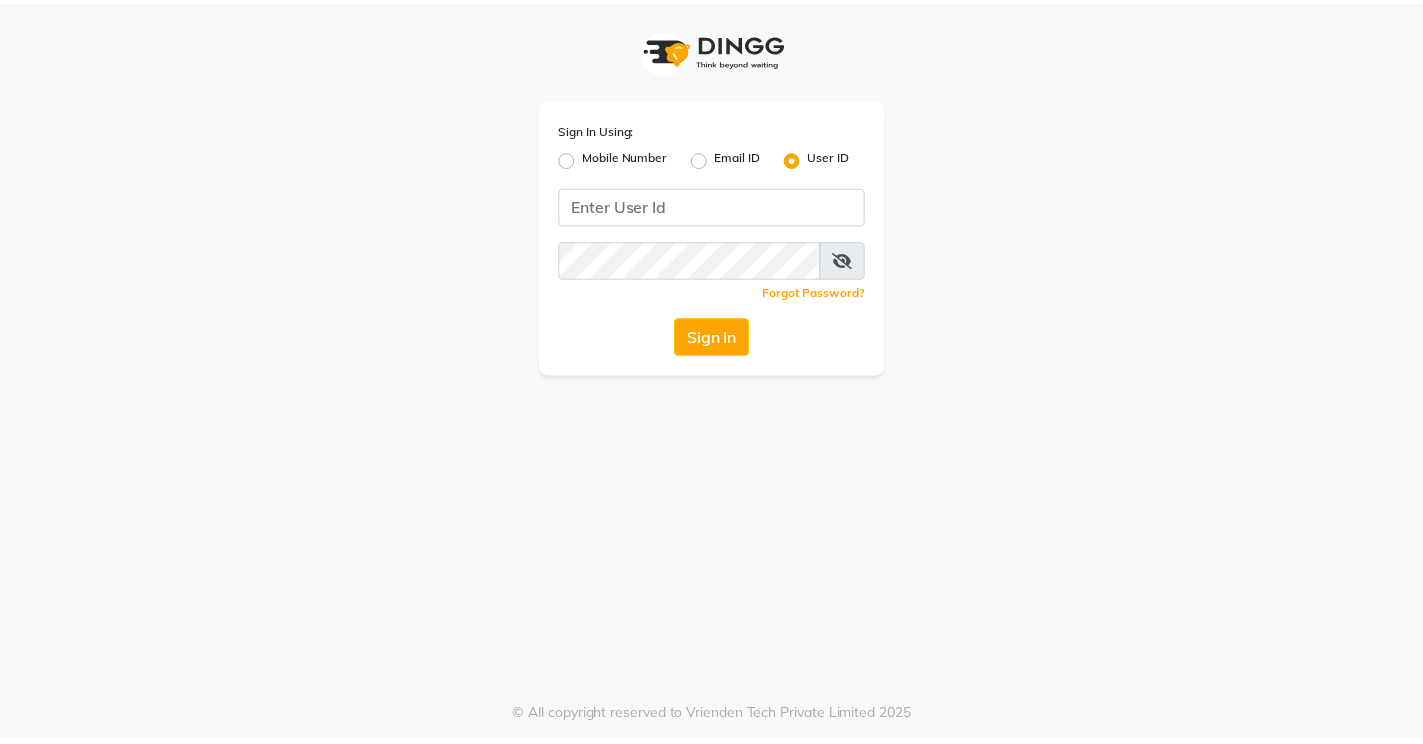 scroll, scrollTop: 0, scrollLeft: 0, axis: both 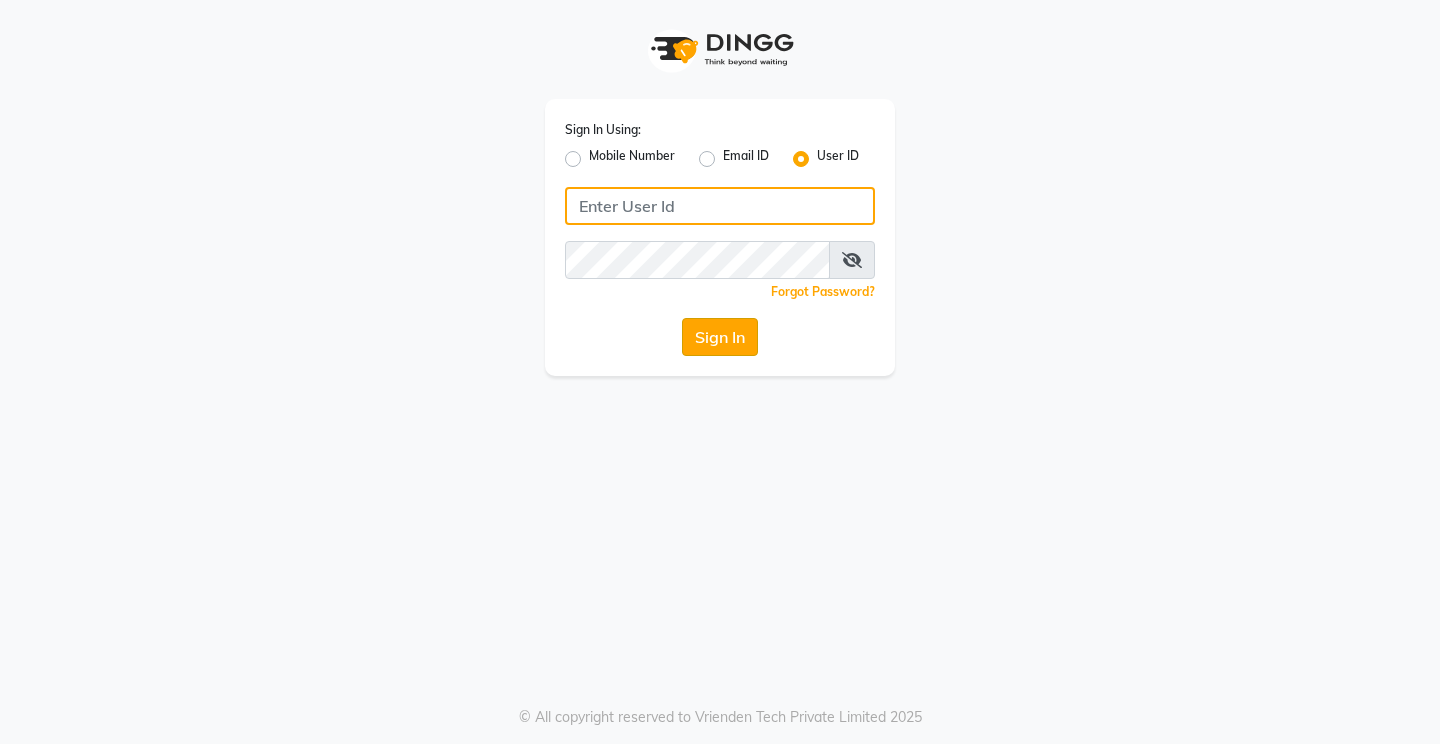 type on "glaamsalon" 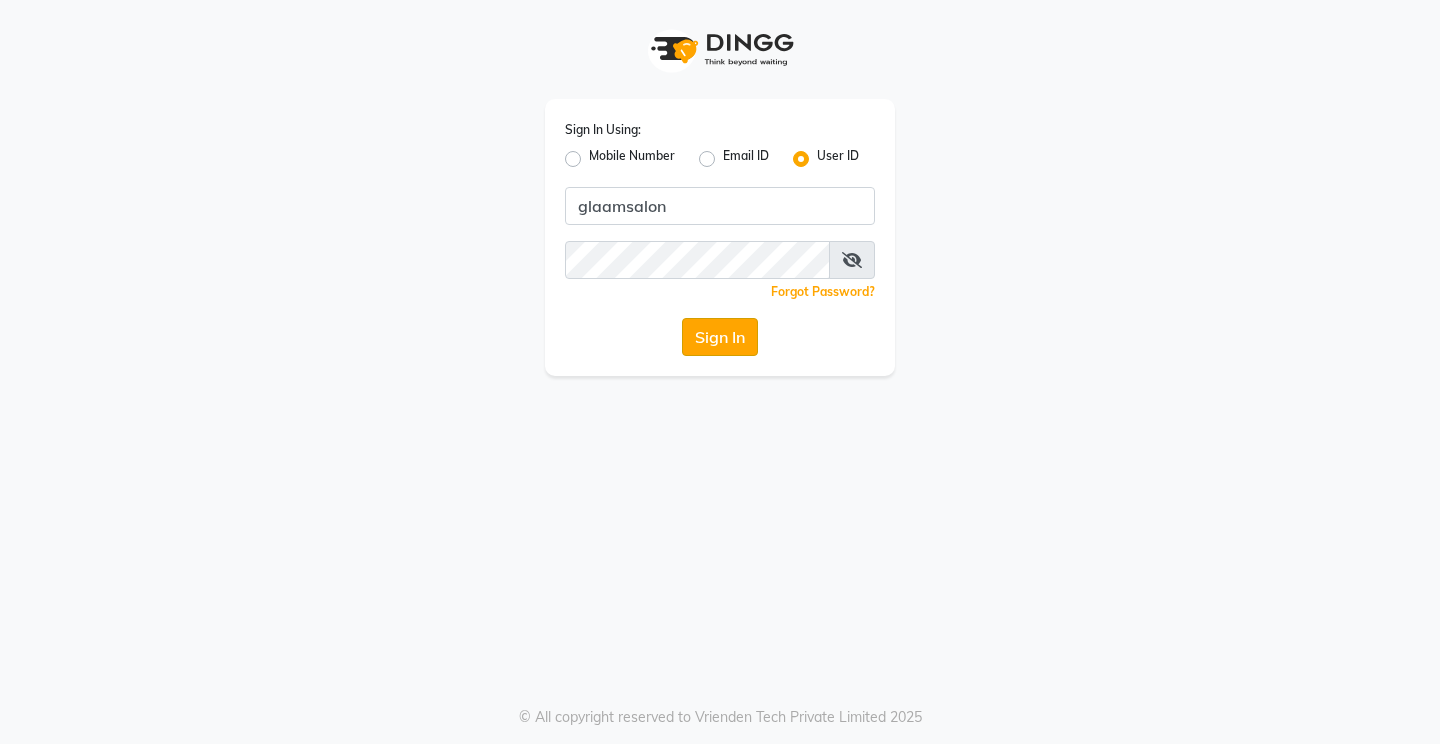 click on "Sign In" 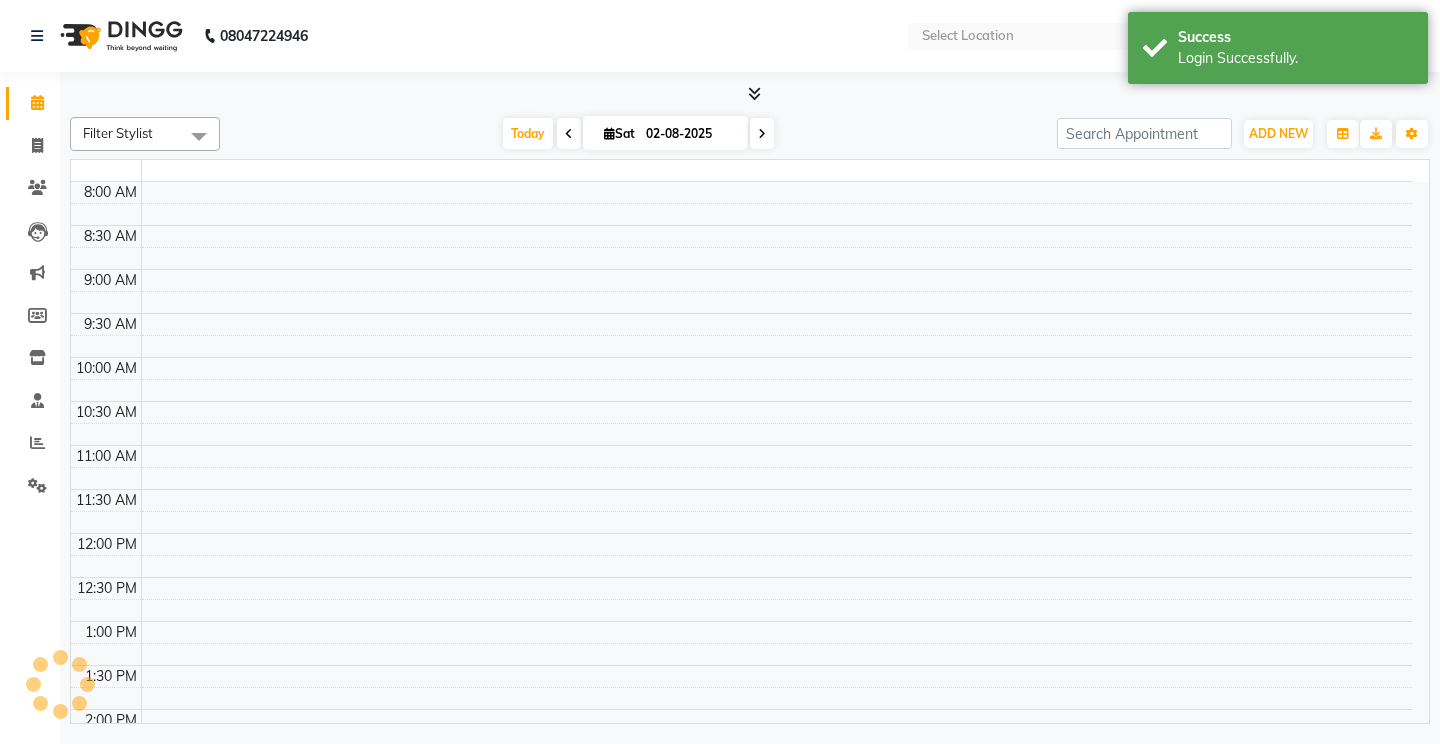 select on "en" 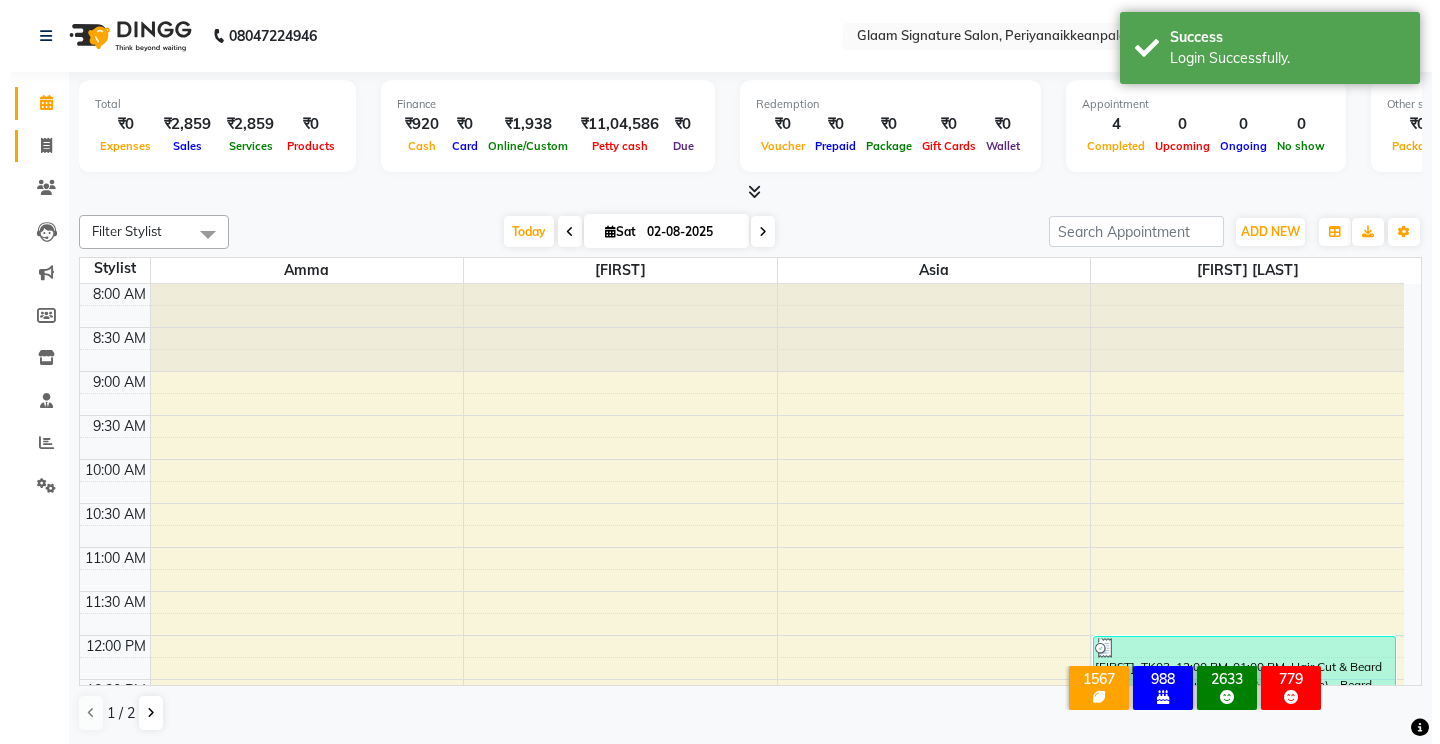 scroll, scrollTop: 0, scrollLeft: 0, axis: both 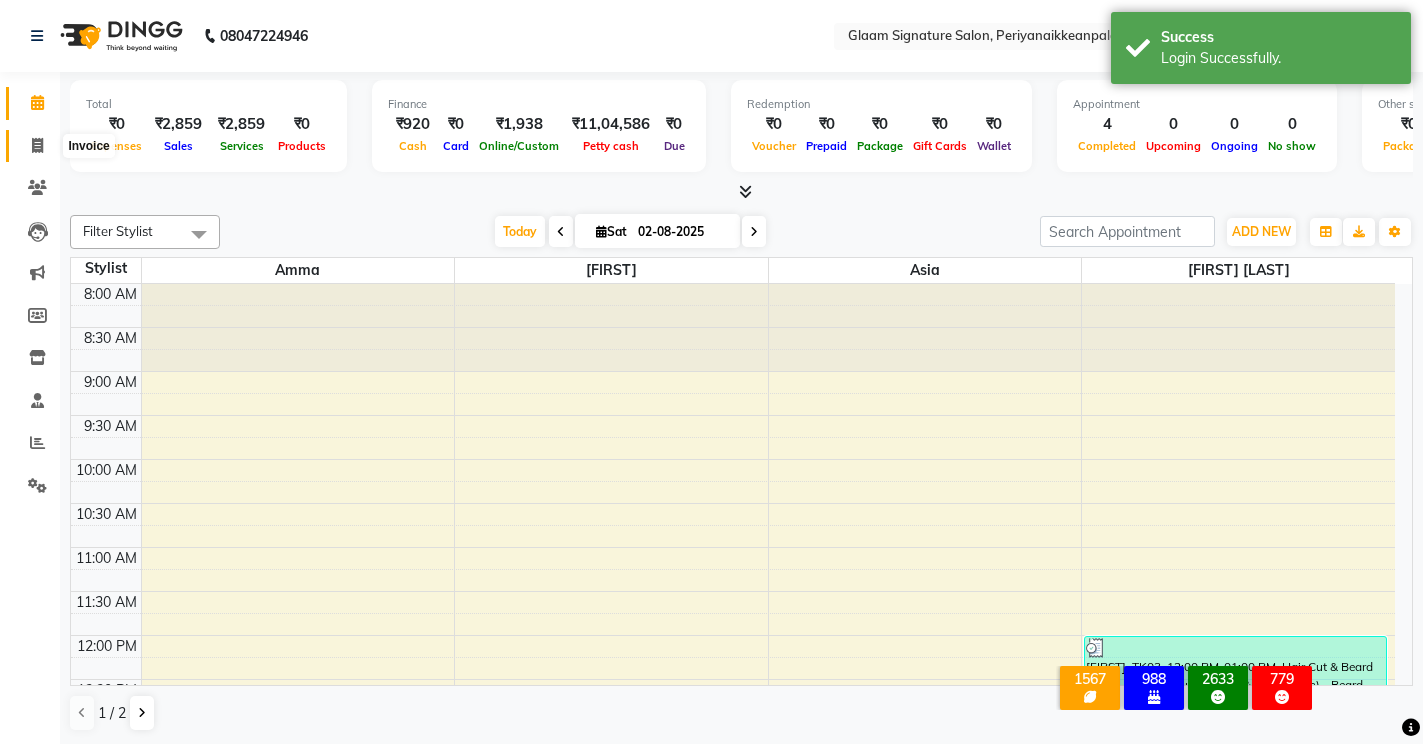 click 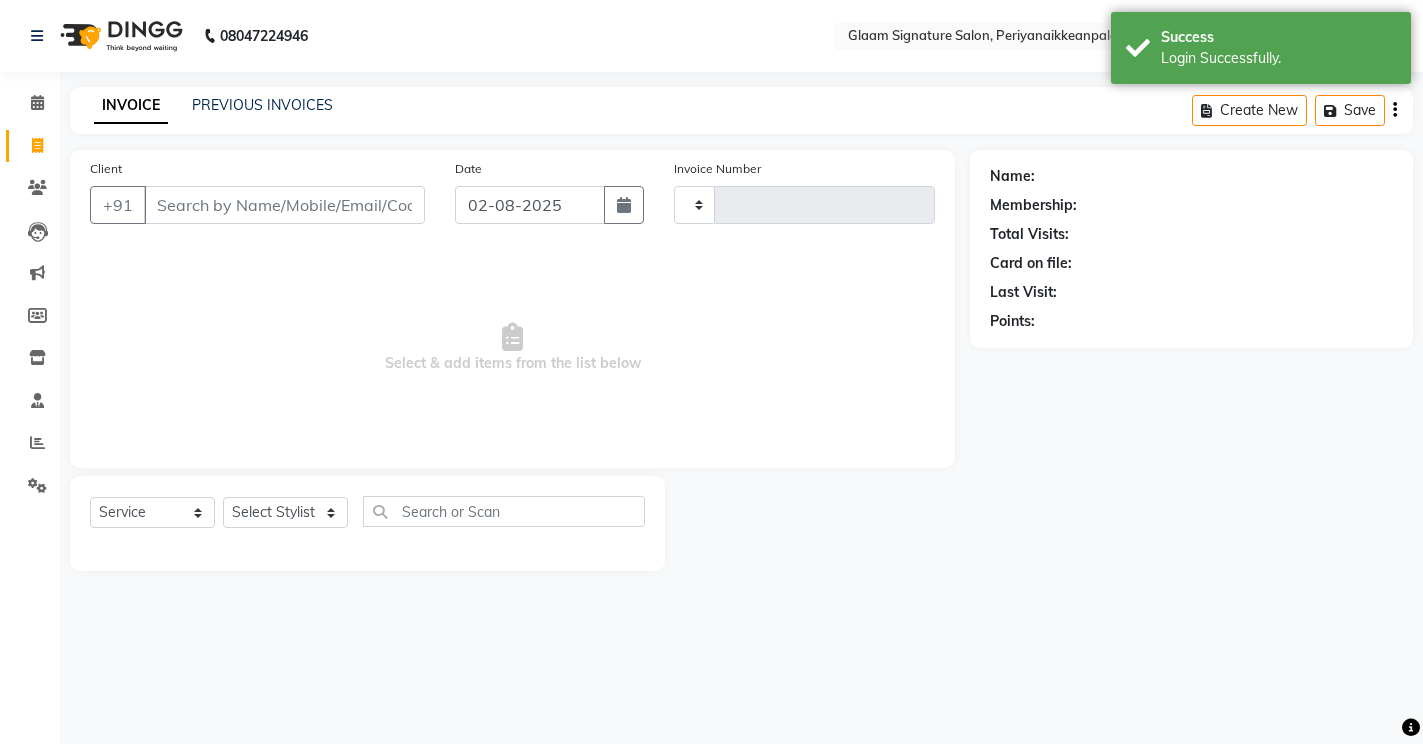 type on "0754" 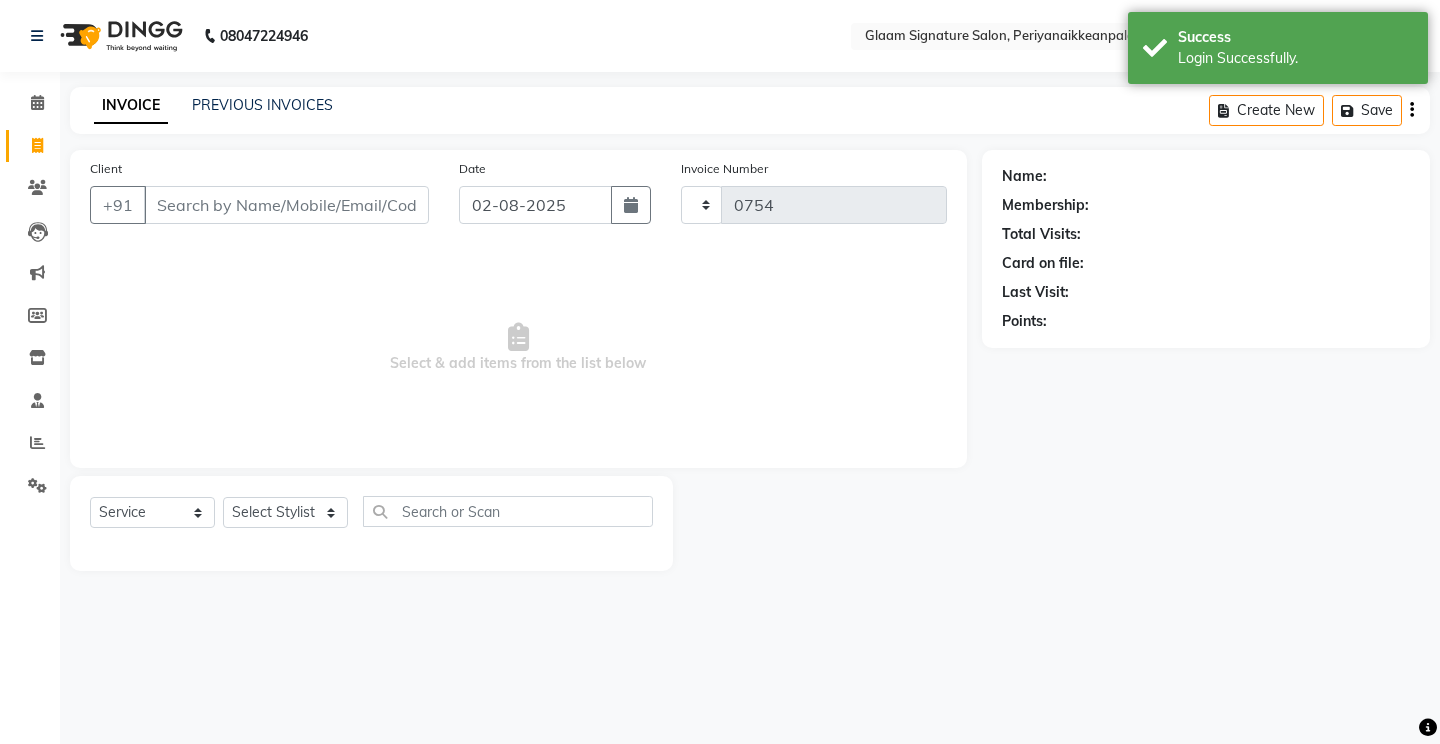 select on "4039" 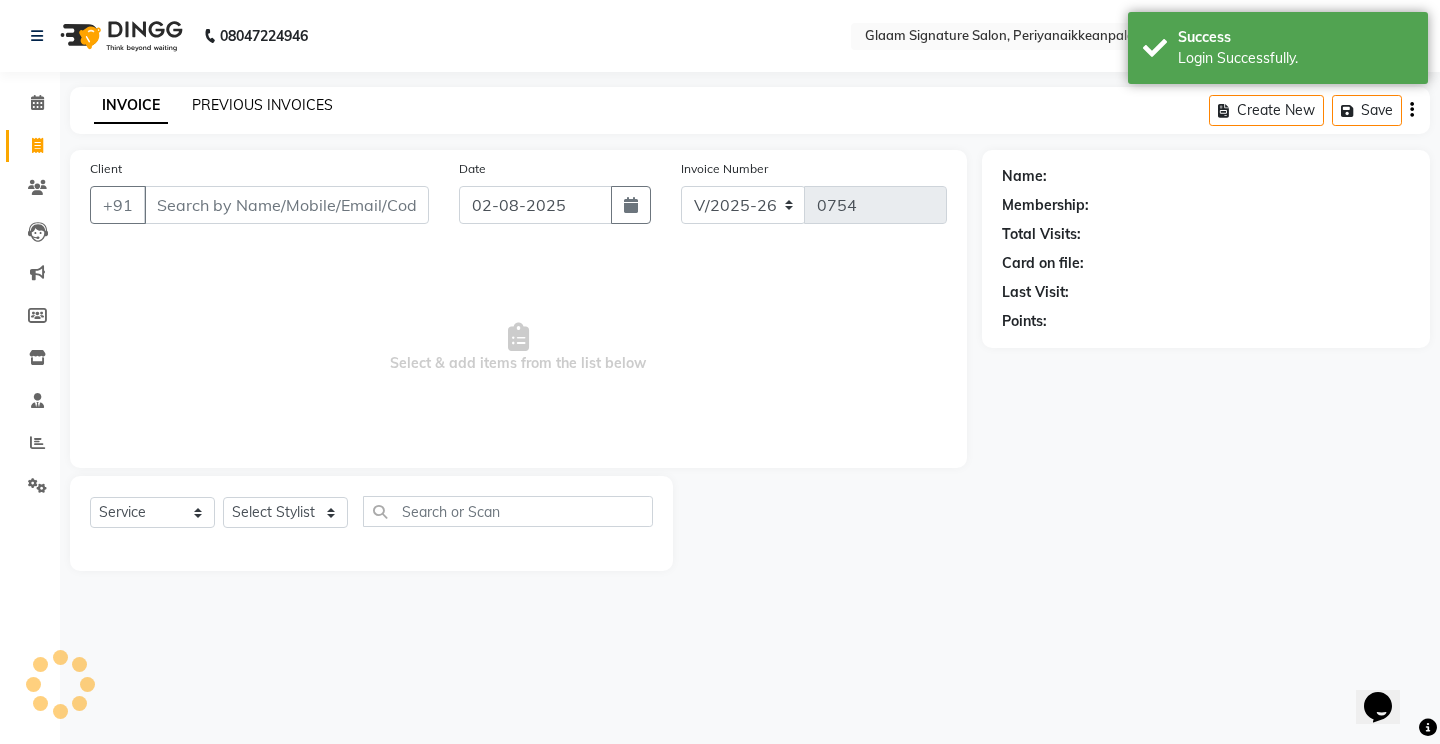 scroll, scrollTop: 0, scrollLeft: 0, axis: both 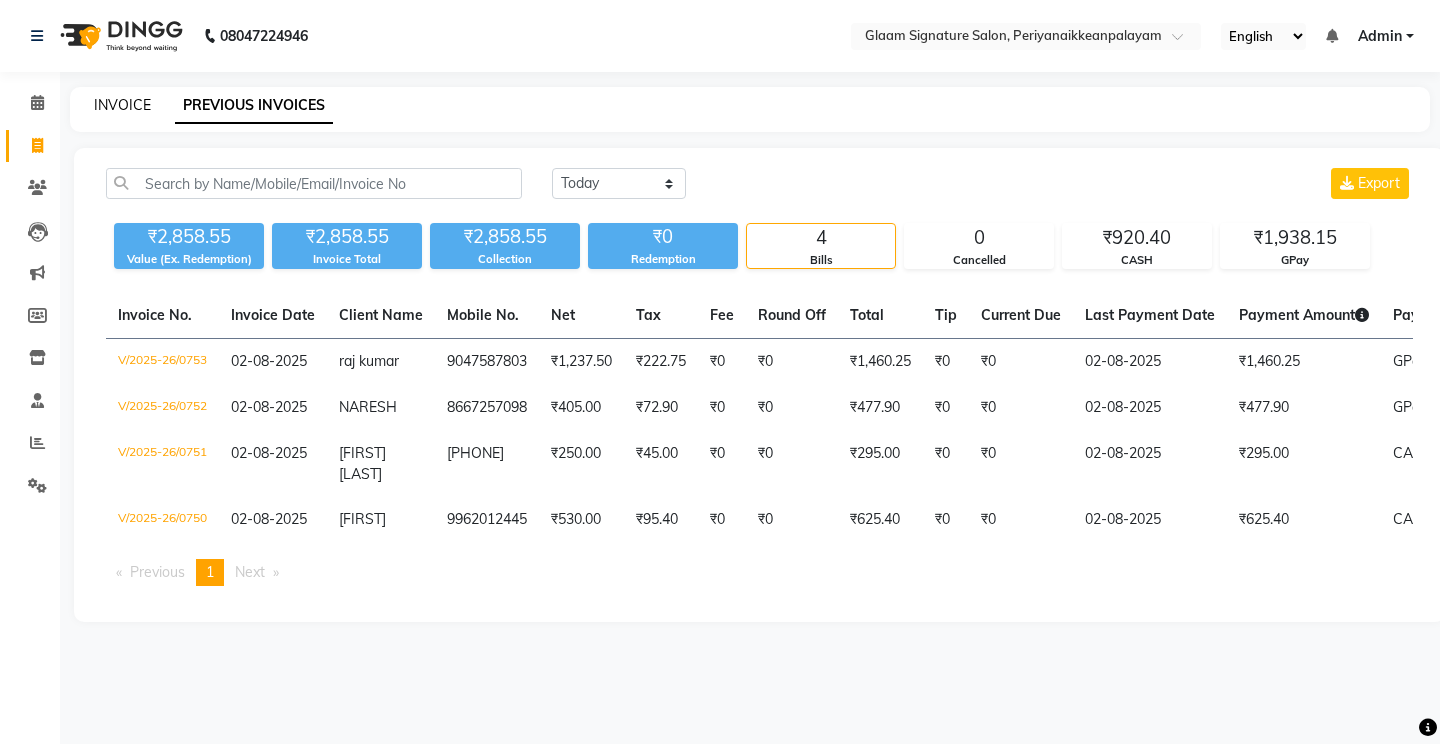 click on "INVOICE" 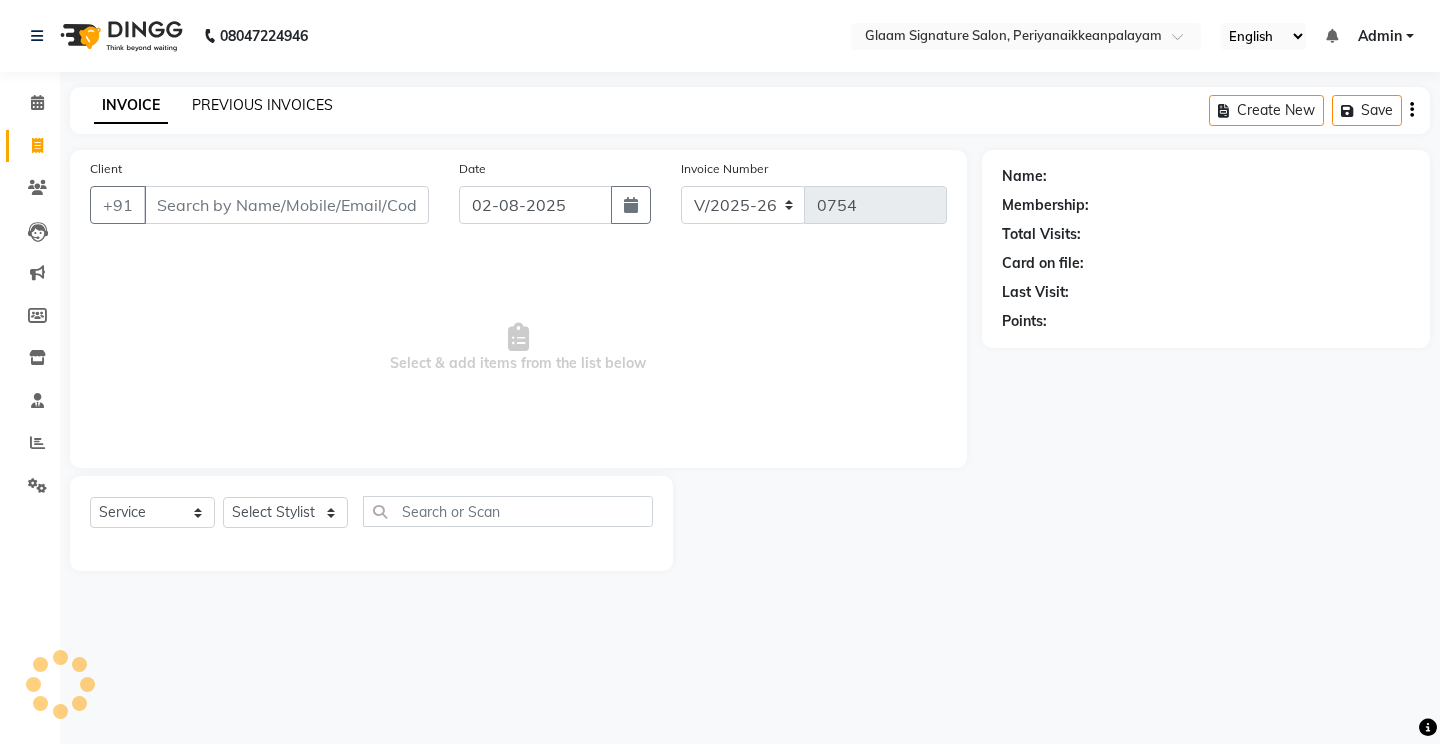 click on "PREVIOUS INVOICES" 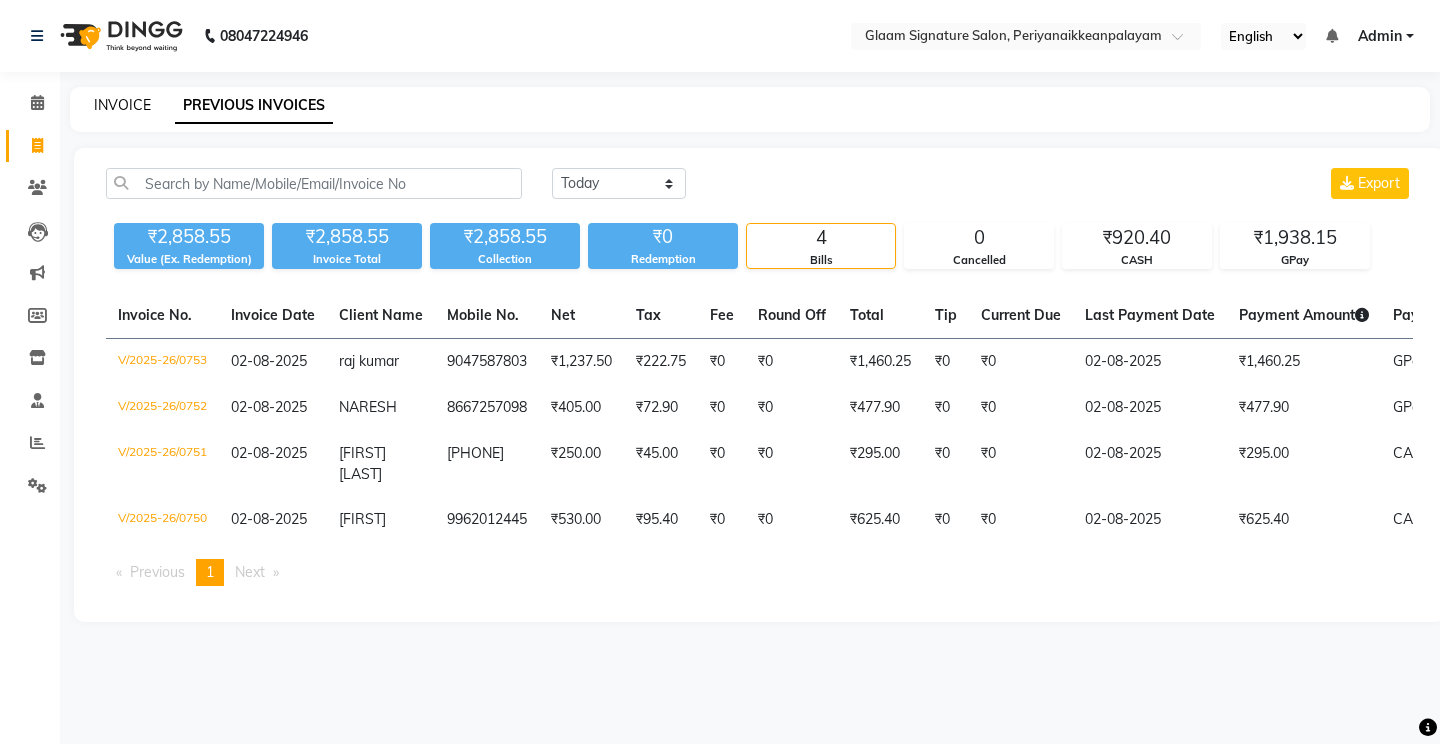 click on "INVOICE" 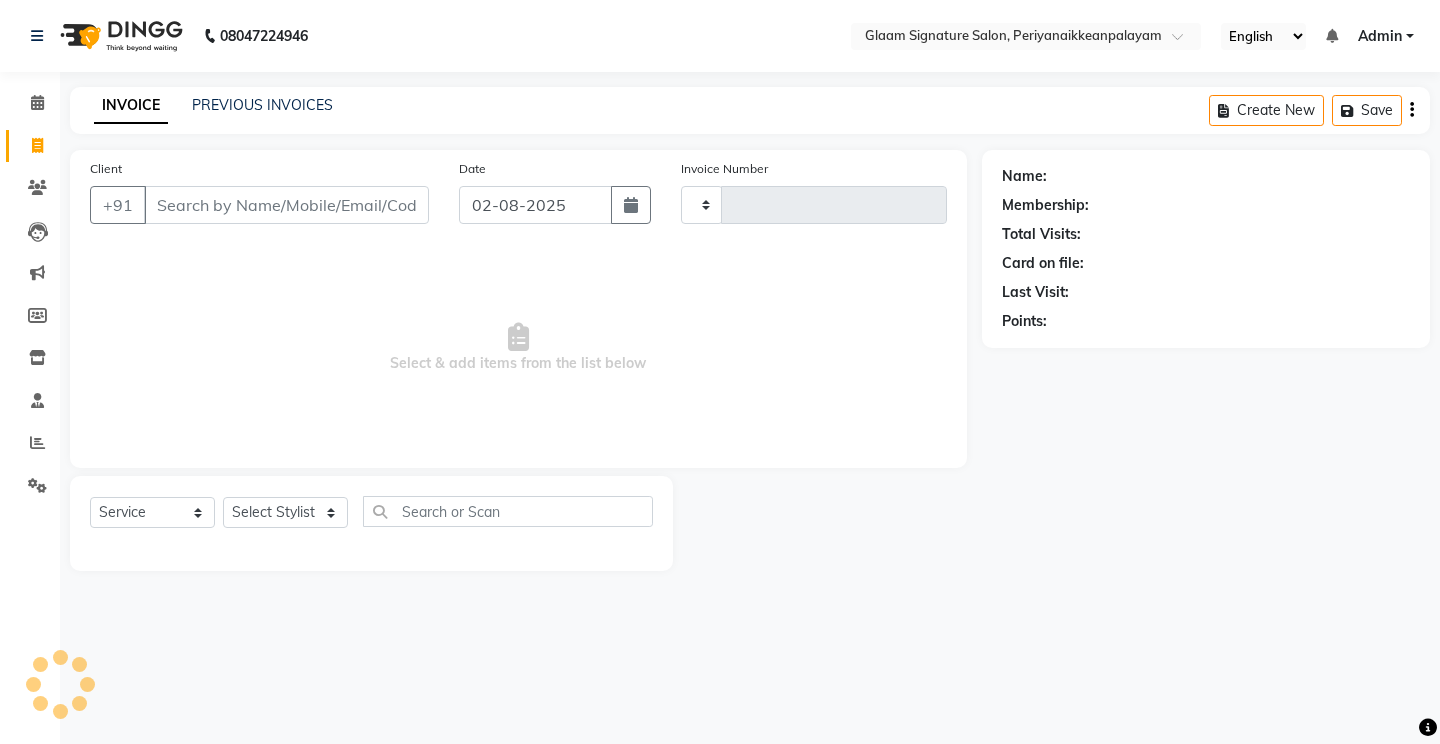 type on "0754" 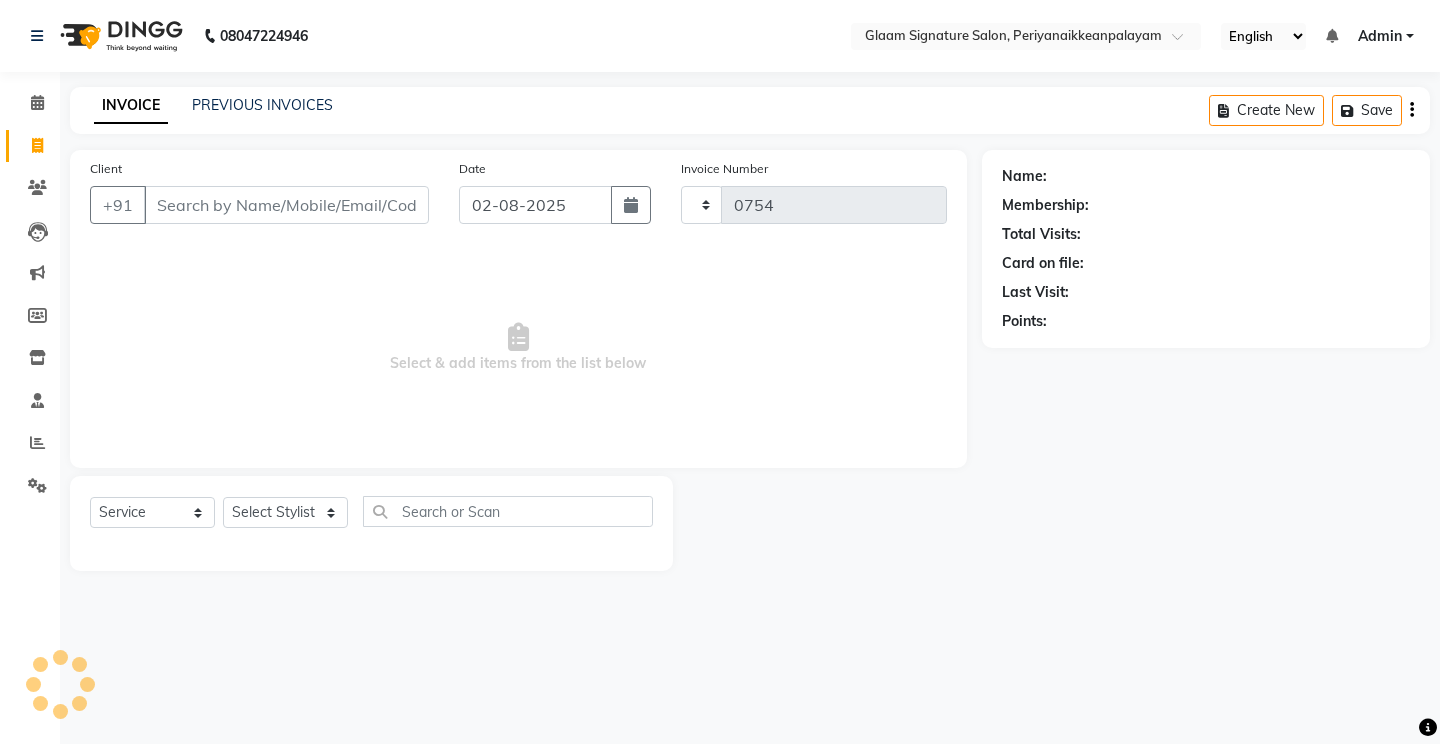 select on "4039" 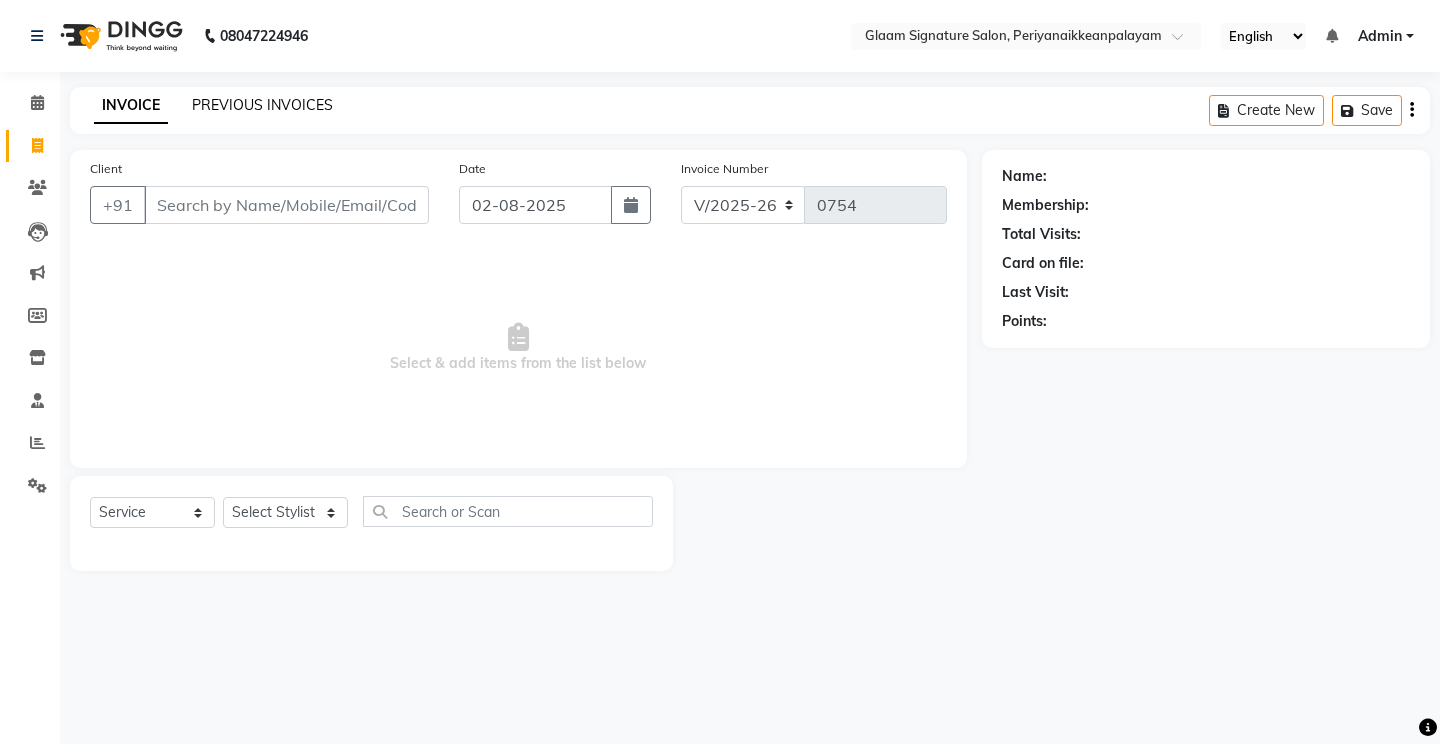 click on "PREVIOUS INVOICES" 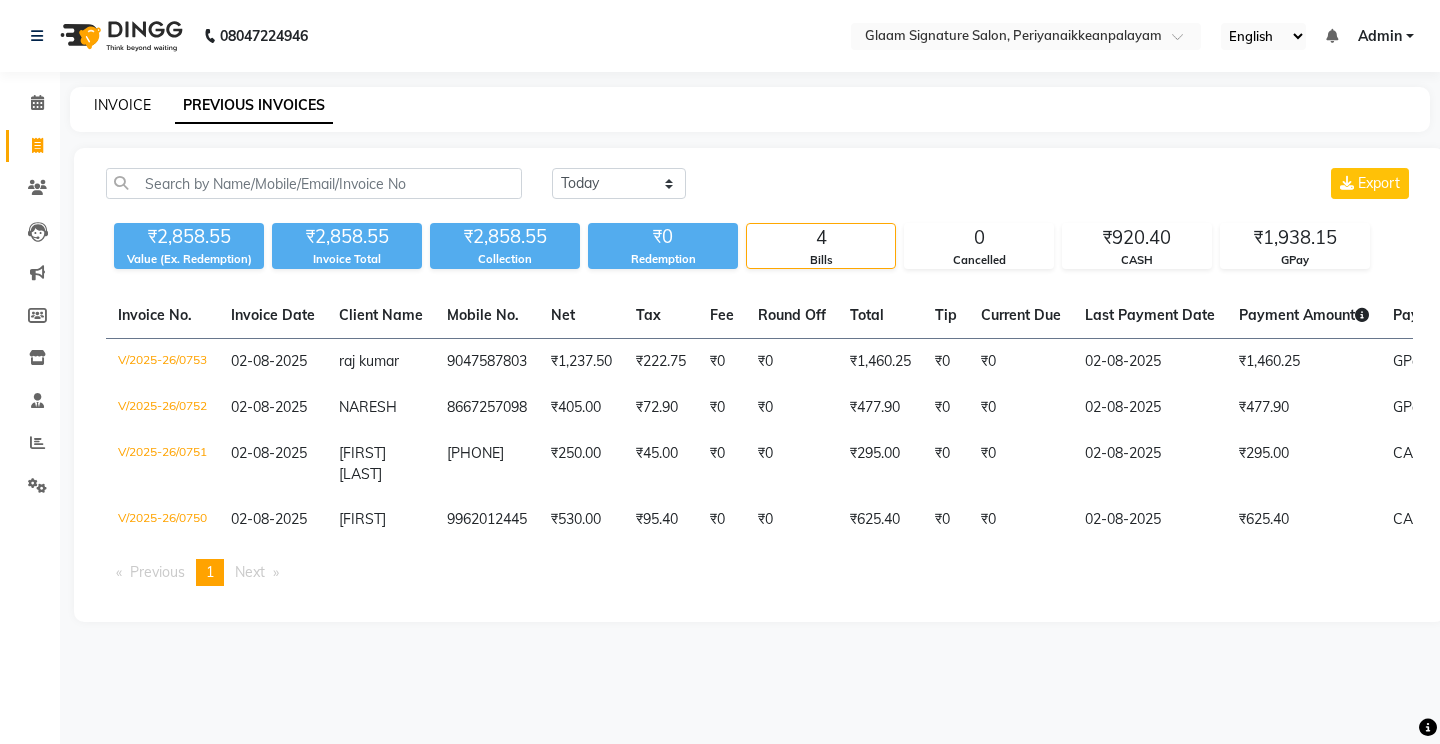 click on "INVOICE" 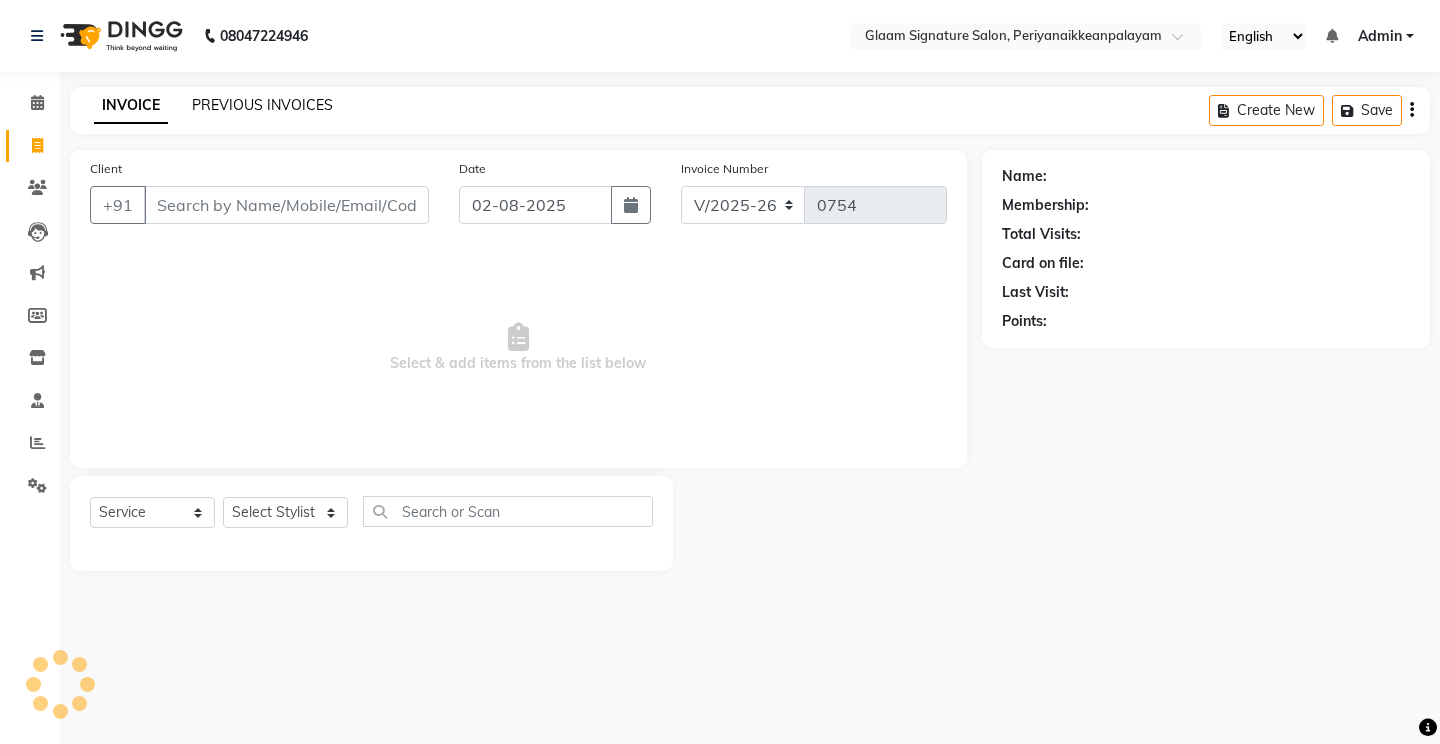 click on "PREVIOUS INVOICES" 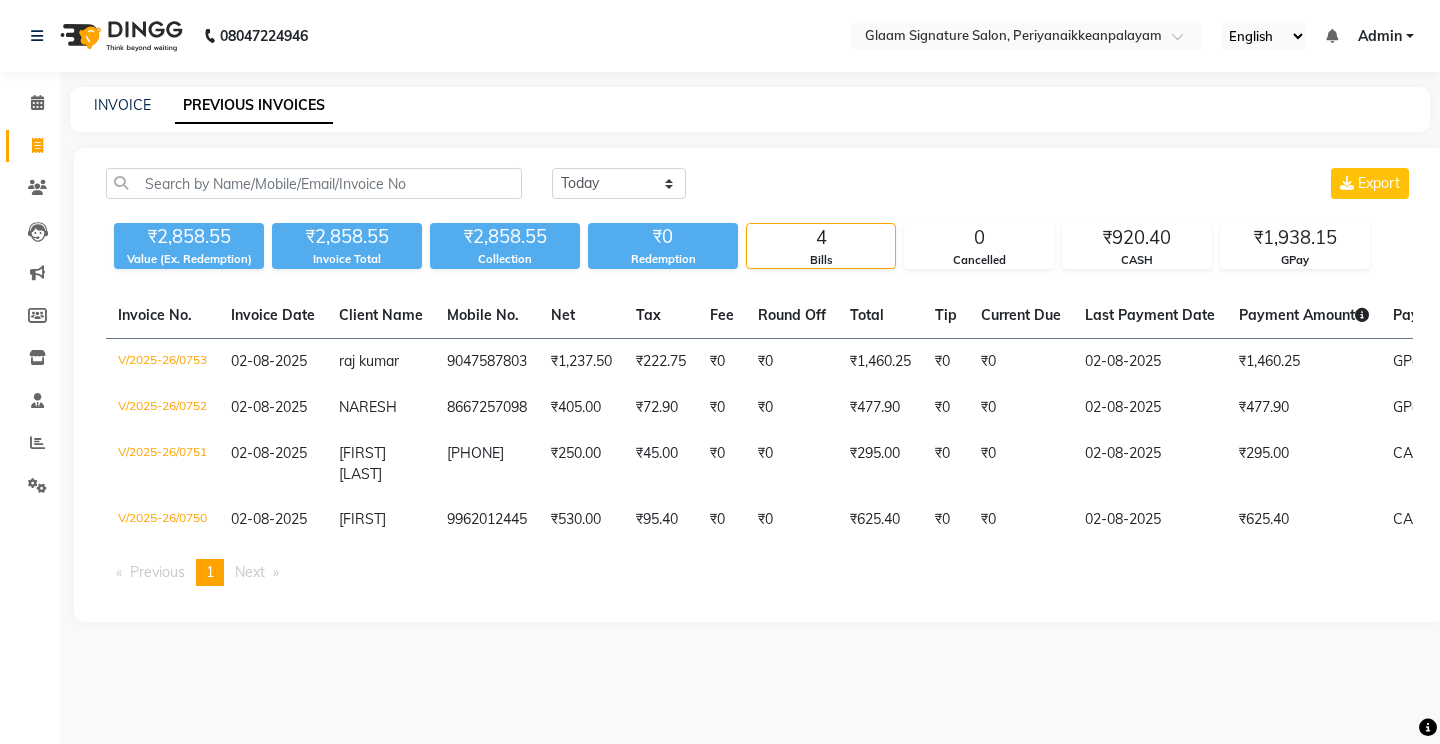 click on "INVOICE" 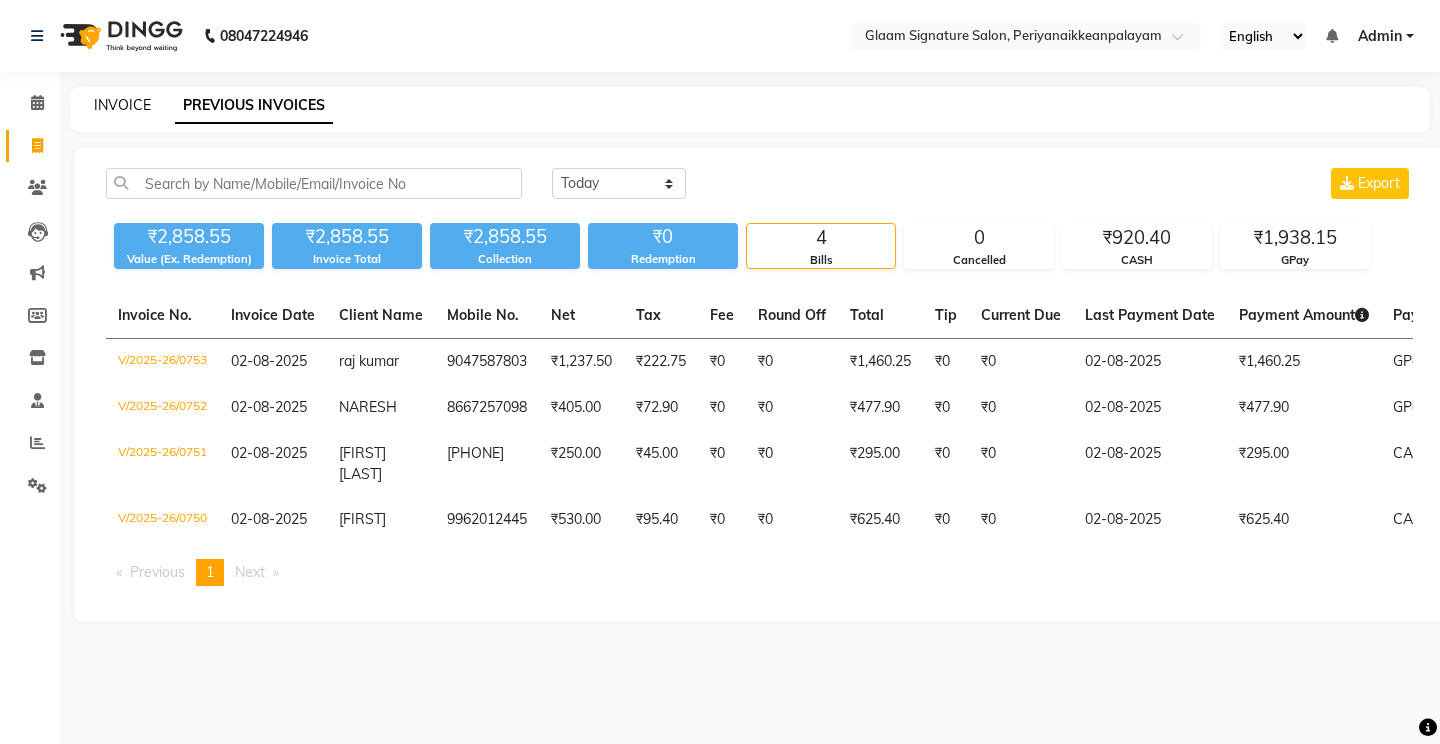 click on "INVOICE" 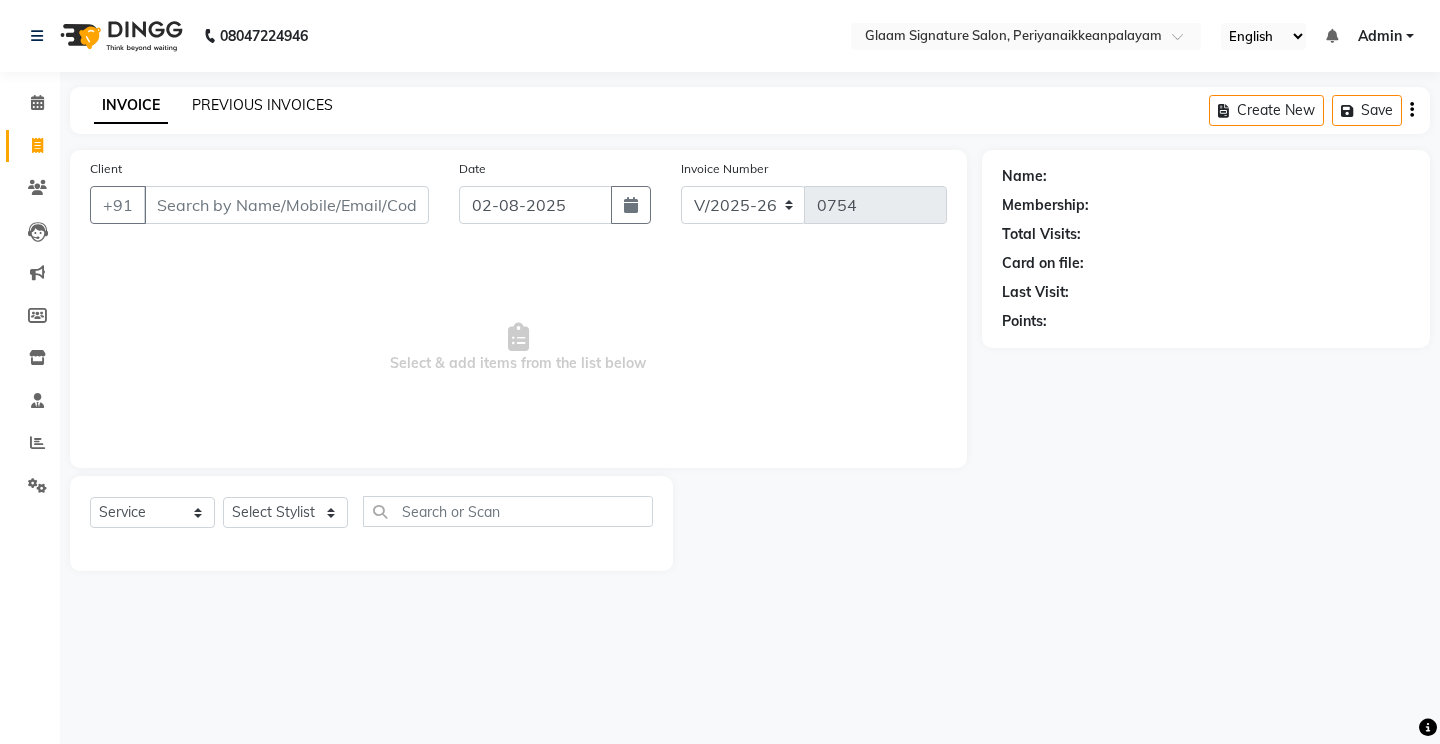 click on "PREVIOUS INVOICES" 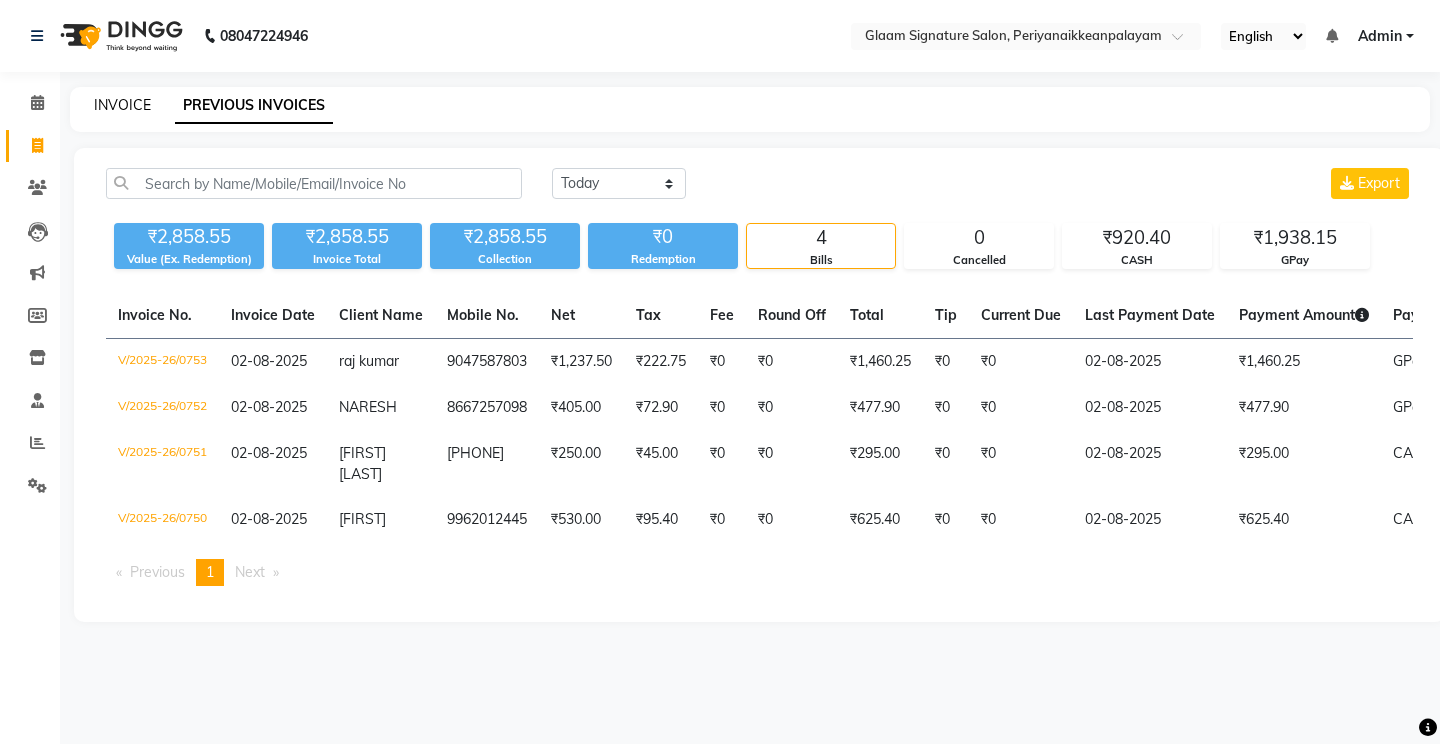 click on "INVOICE" 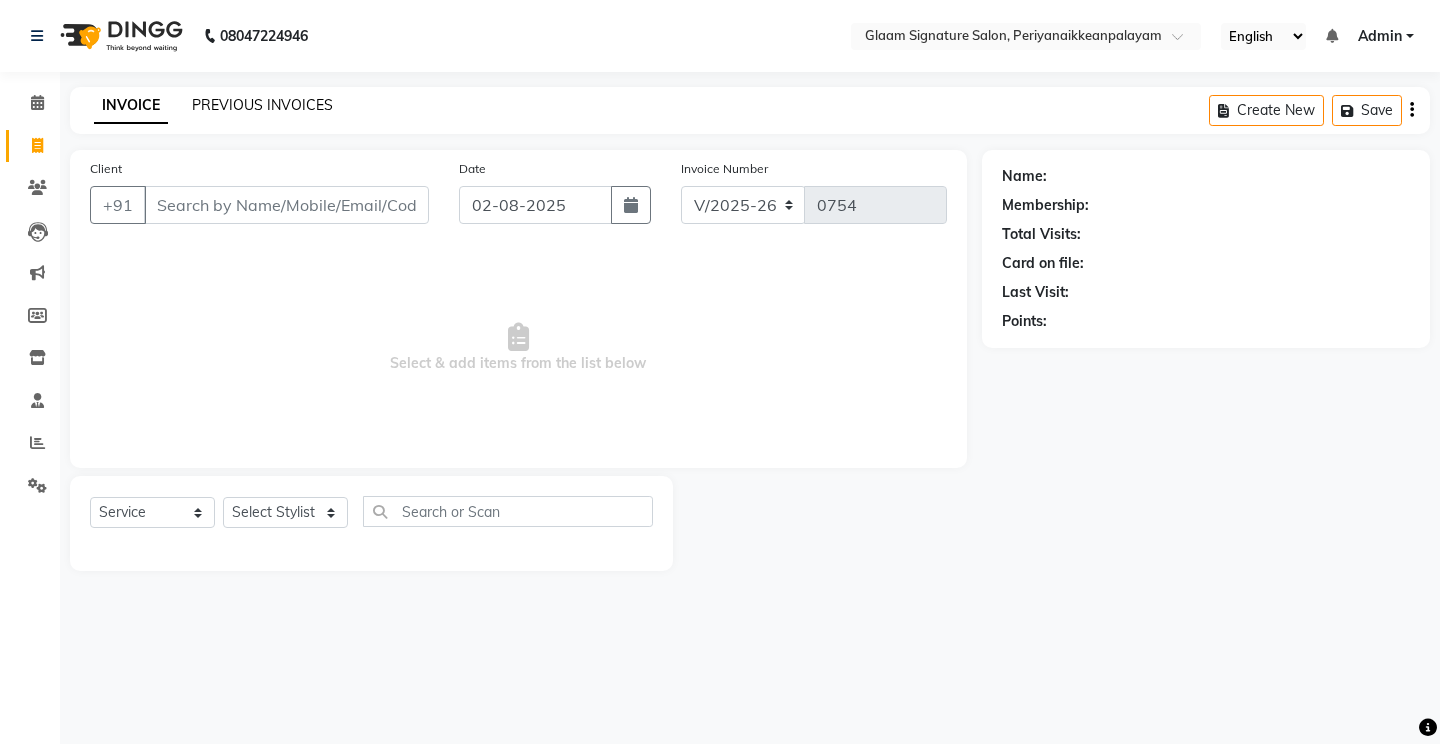 click on "PREVIOUS INVOICES" 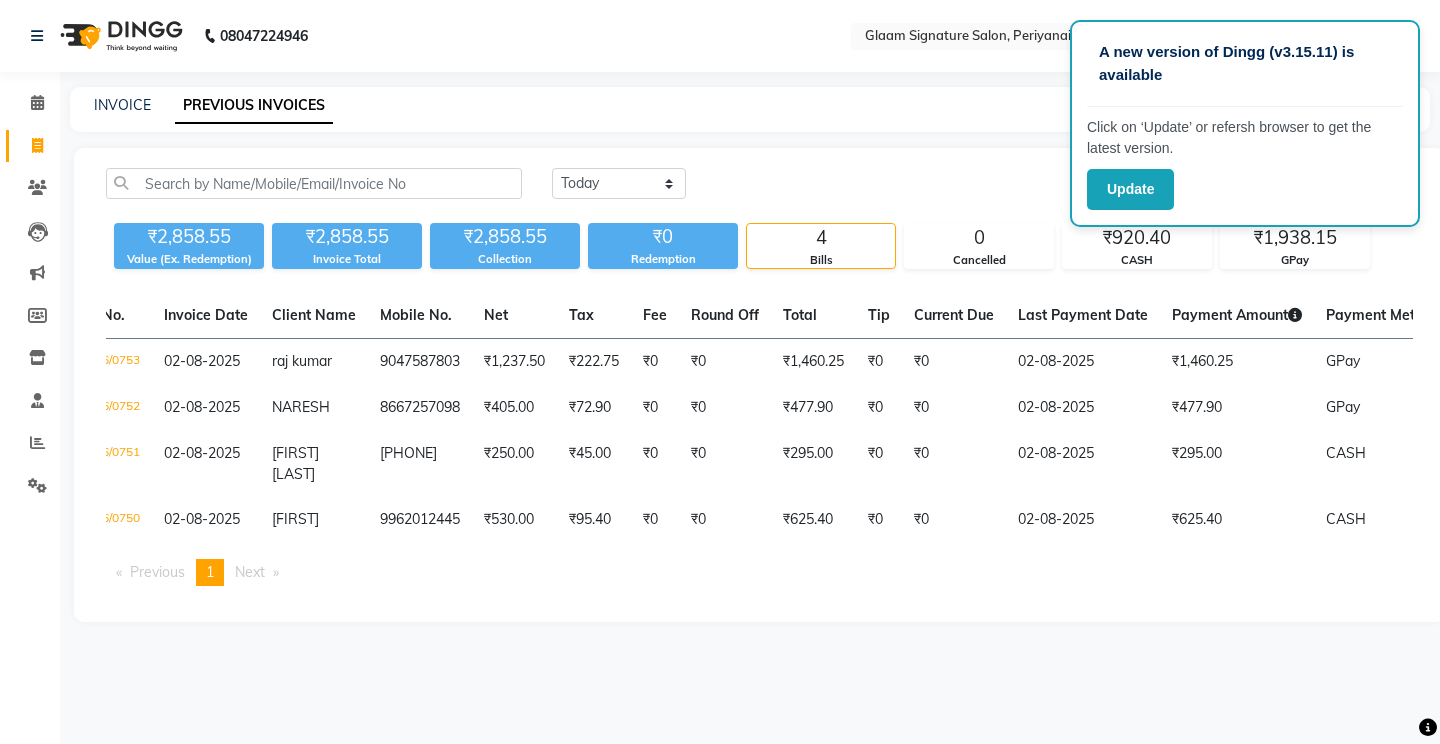 scroll, scrollTop: 0, scrollLeft: 0, axis: both 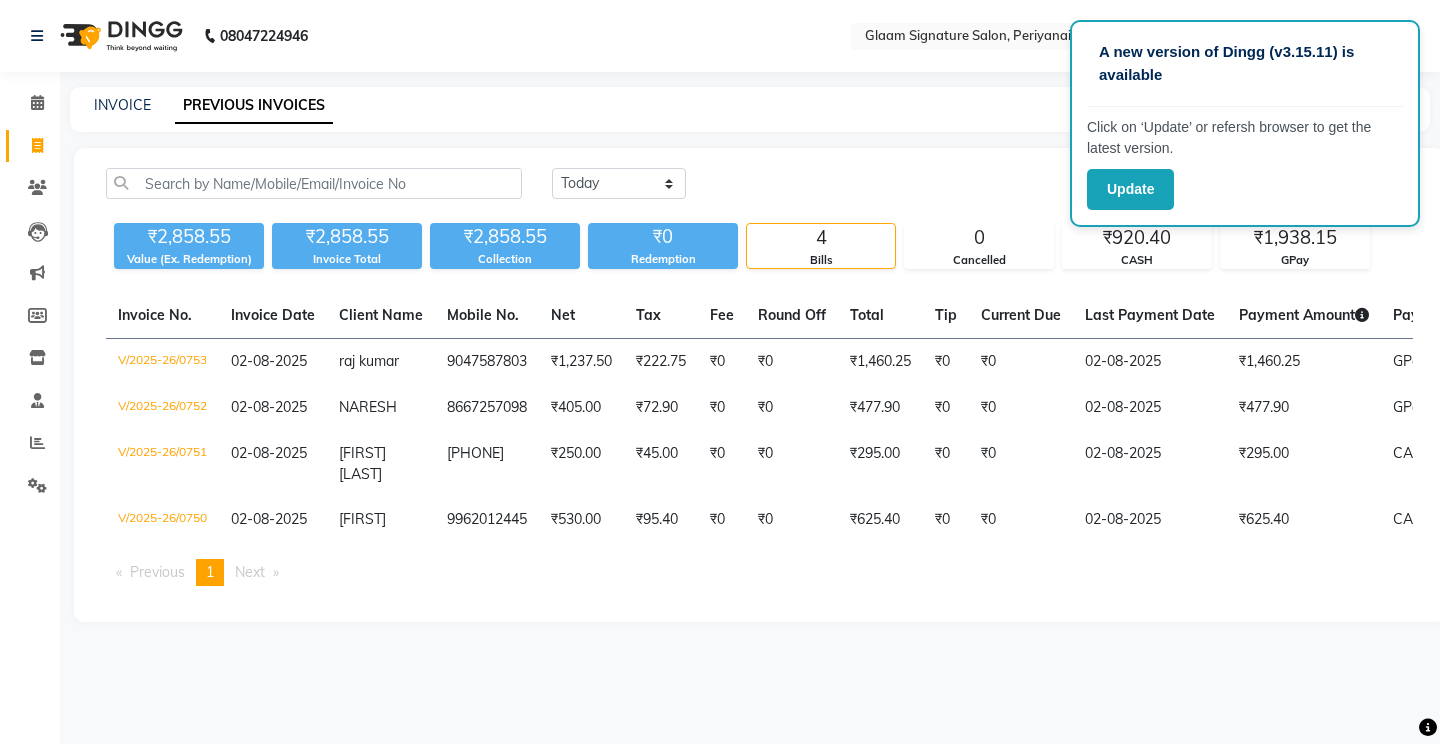 click on "Today Yesterday Custom Range Export ₹2,858.55 Value (Ex. Redemption) ₹2,858.55 Invoice Total ₹2,858.55 Collection ₹0 Redemption 4 Bills 0 Cancelled ₹920.40 CASH ₹1,938.15 GPay Invoice No. Invoice Date Client Name Mobile No. Net Tax Fee Round Off Total Tip Current Due Last Payment Date Payment Amount Payment Methods Cancel Reason Status V/2025-26/0753 02-08-2025 [FIRST] [LAST] [PHONE] ₹1,237.50 ₹222.75 ₹0 ₹0 ₹1,460.25 ₹0 ₹0 02-08-2025 ₹1,460.25 GPay - PAID V/2025-26/0752 02-08-2025 [FIRST] [PHONE] ₹405.00 ₹72.90 ₹0 ₹0 ₹477.90 ₹0 ₹0 02-08-2025 ₹477.90 GPay - PAID V/2025-26/0751 02-08-2025 [FIRST] [LAST] [PHONE] ₹250.00 ₹45.00 ₹0 ₹0 ₹295.00 ₹0 ₹0 02-08-2025 ₹295.00 CASH - PAID V/2025-26/0750 02-08-2025 [FIRST] [PHONE] ₹530.00 ₹95.40 ₹0 ₹0 ₹625.40 ₹0 ₹0 02-08-2025 ₹625.40 CASH - PAID Previous page 1 / 1 You're on page 1 Next page" 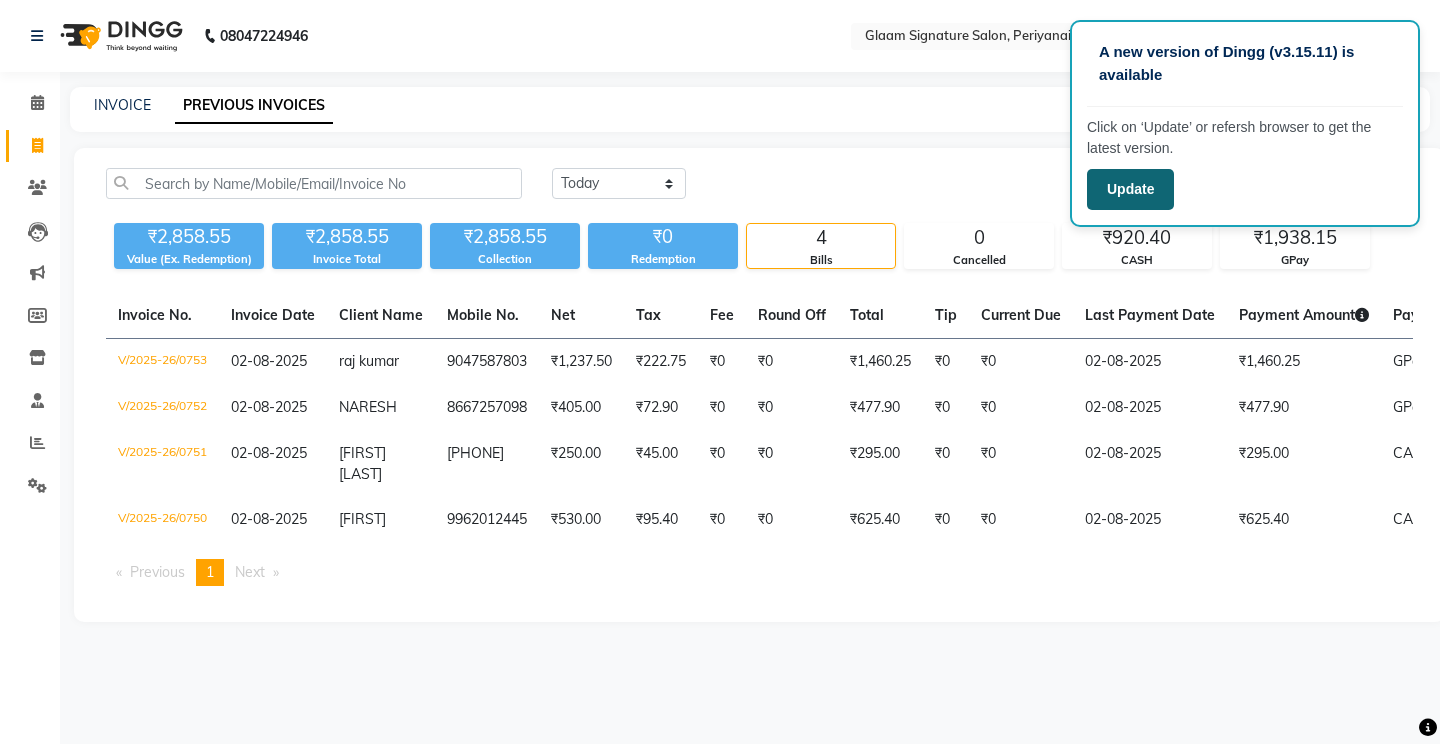 click on "Update" 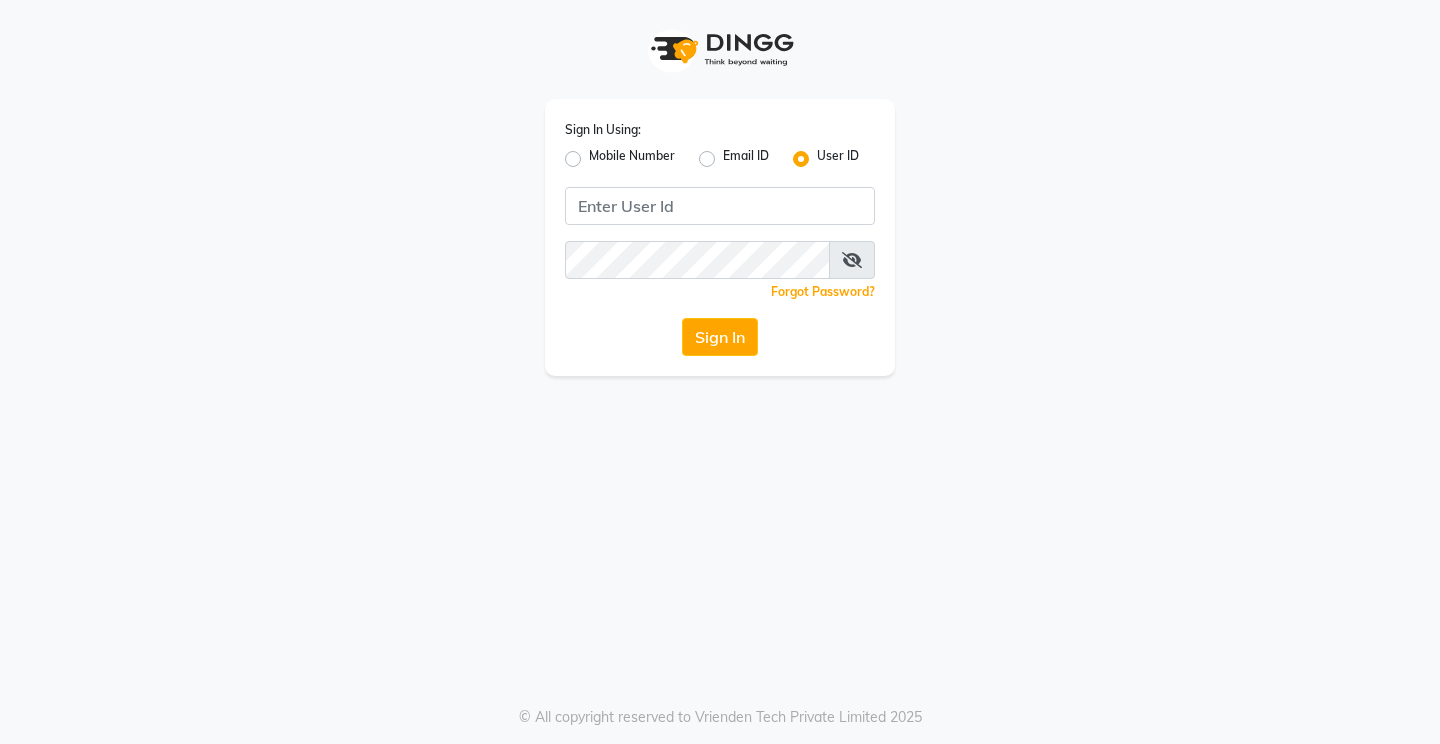 scroll, scrollTop: 0, scrollLeft: 0, axis: both 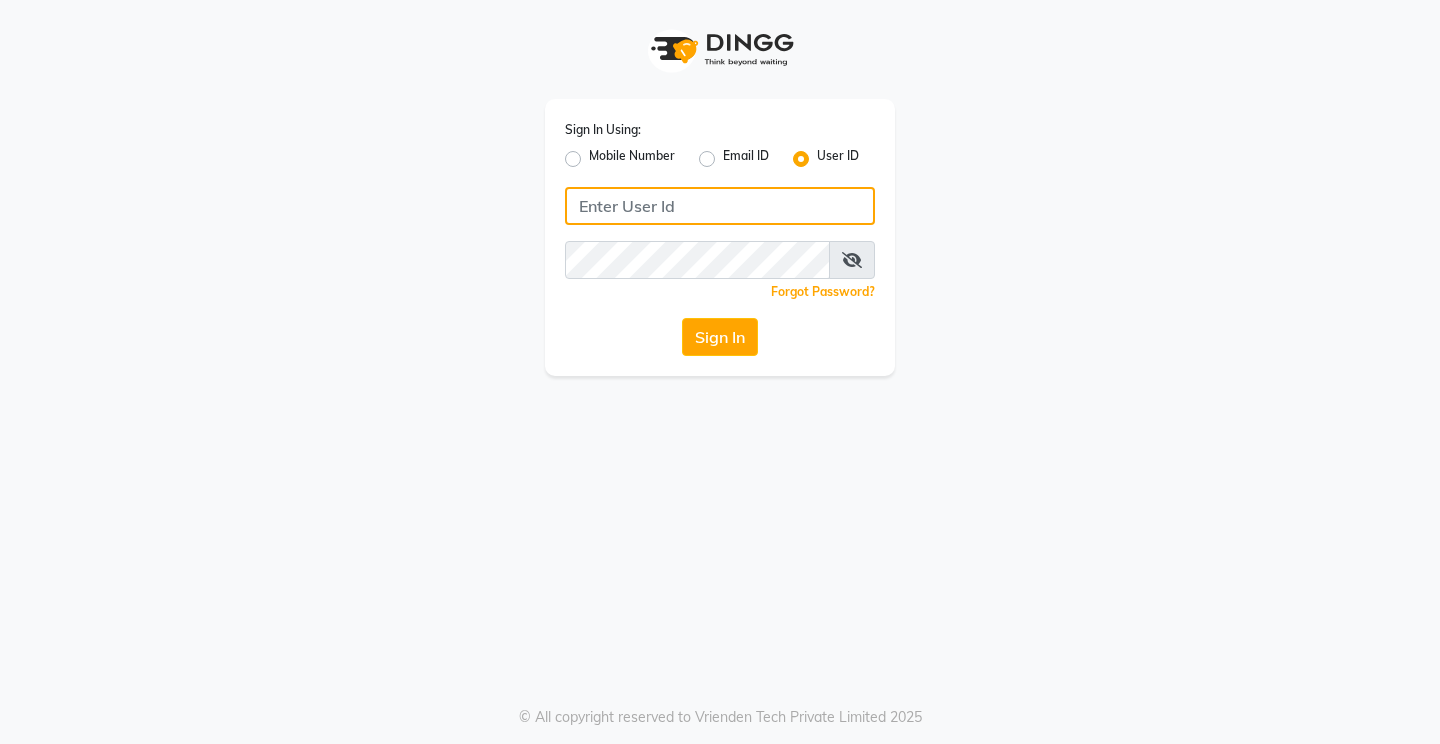 type on "glaamsalon" 